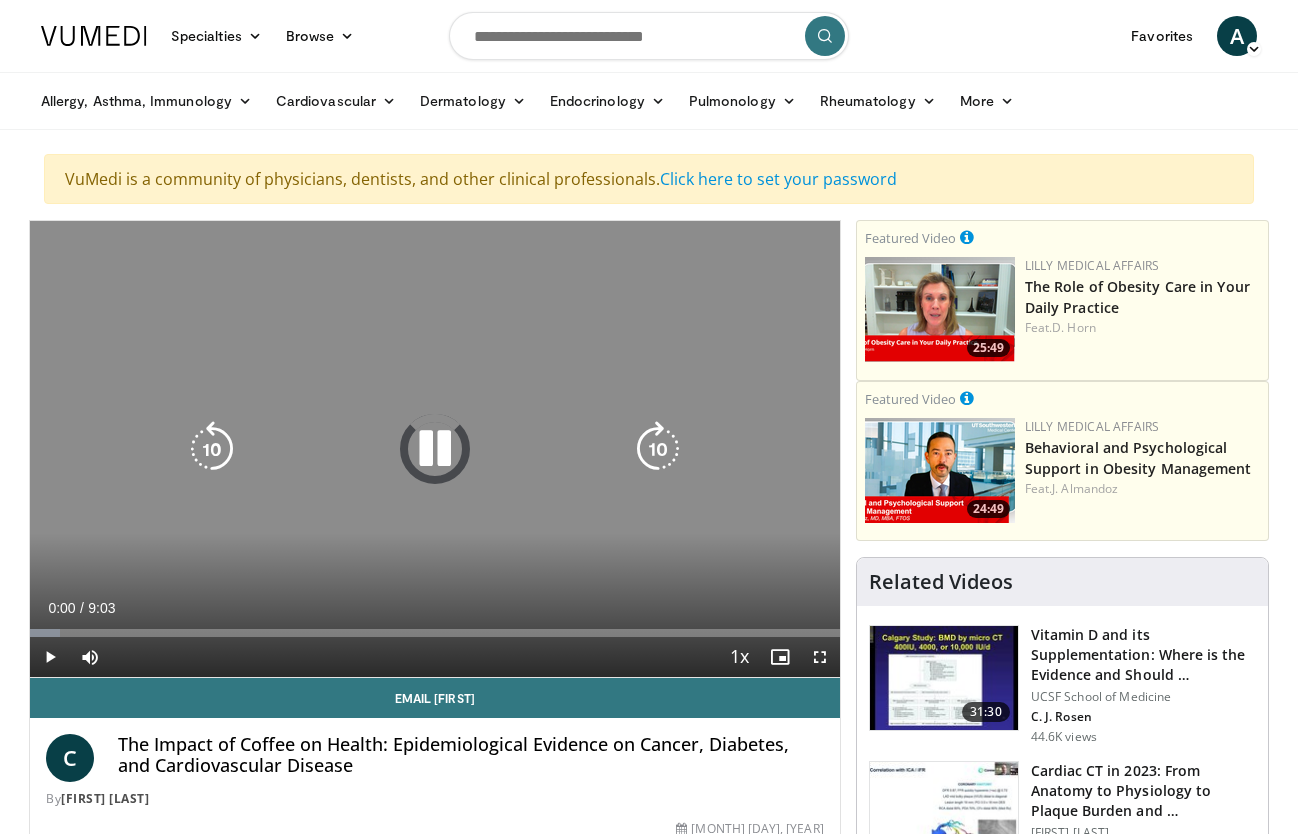scroll, scrollTop: 0, scrollLeft: 0, axis: both 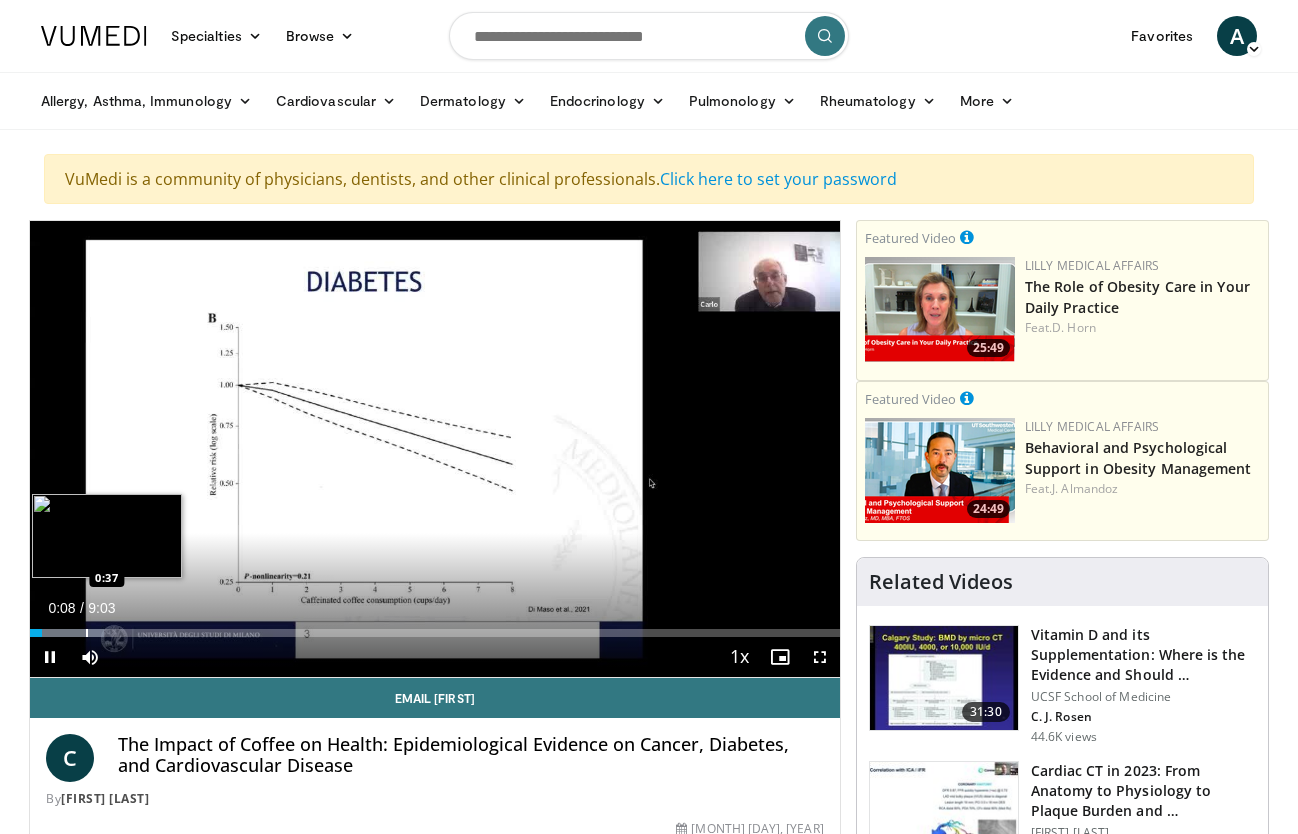 click at bounding box center [87, 633] 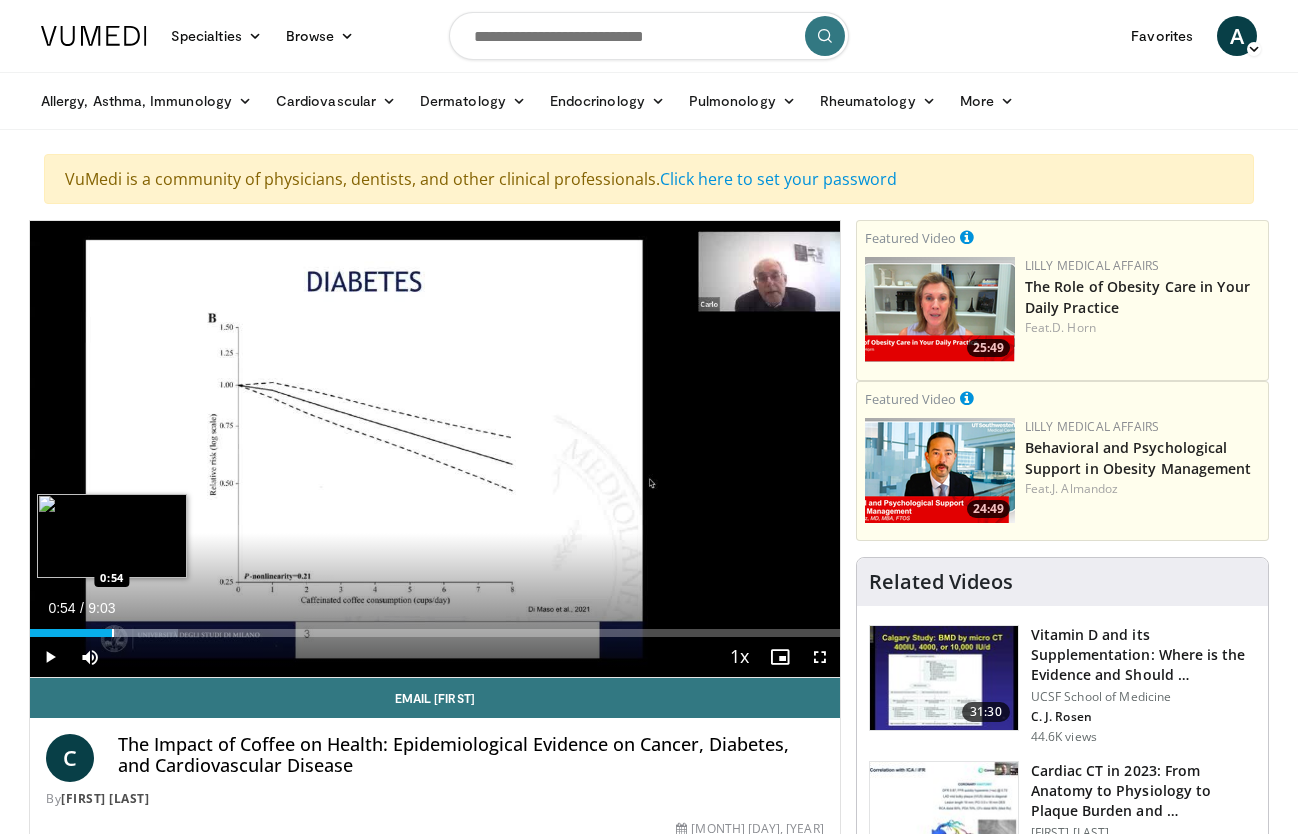 click at bounding box center [113, 633] 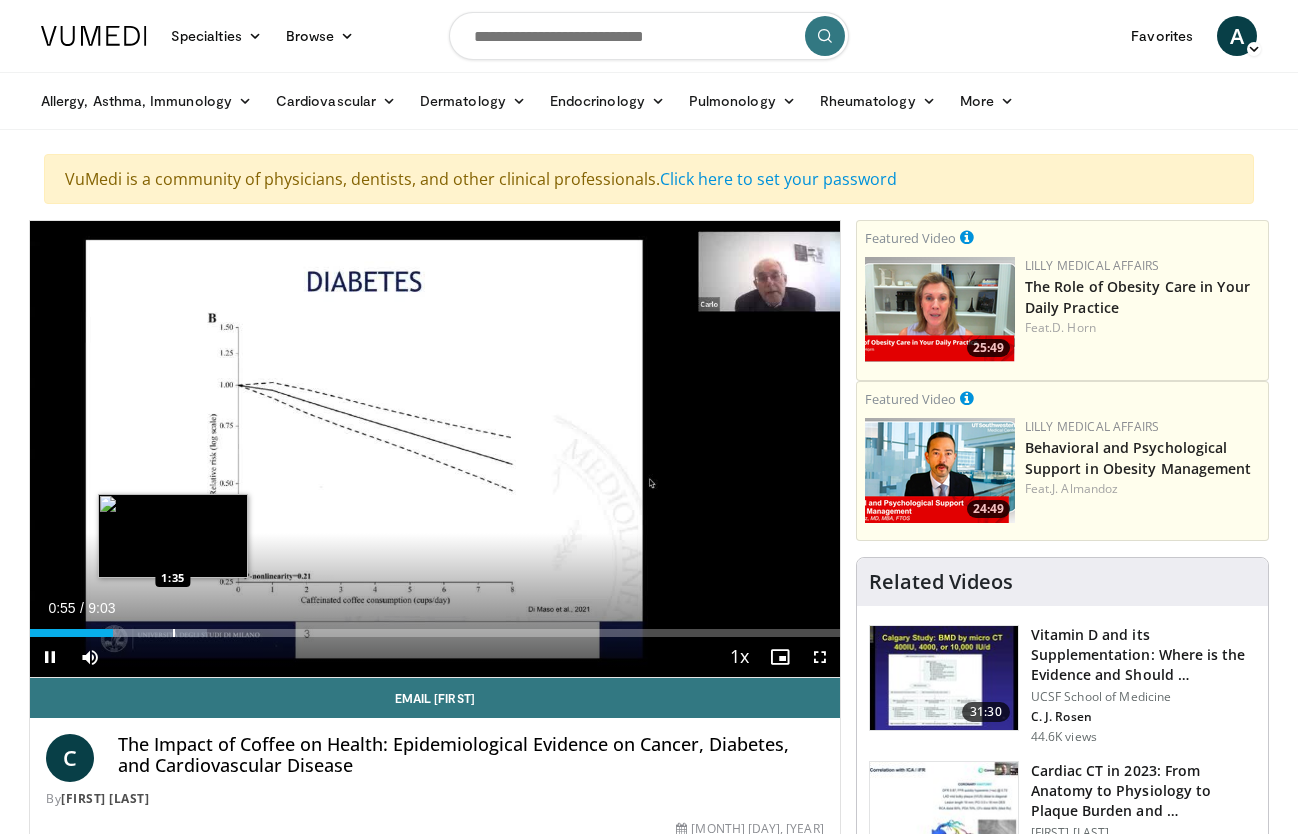 click at bounding box center [174, 633] 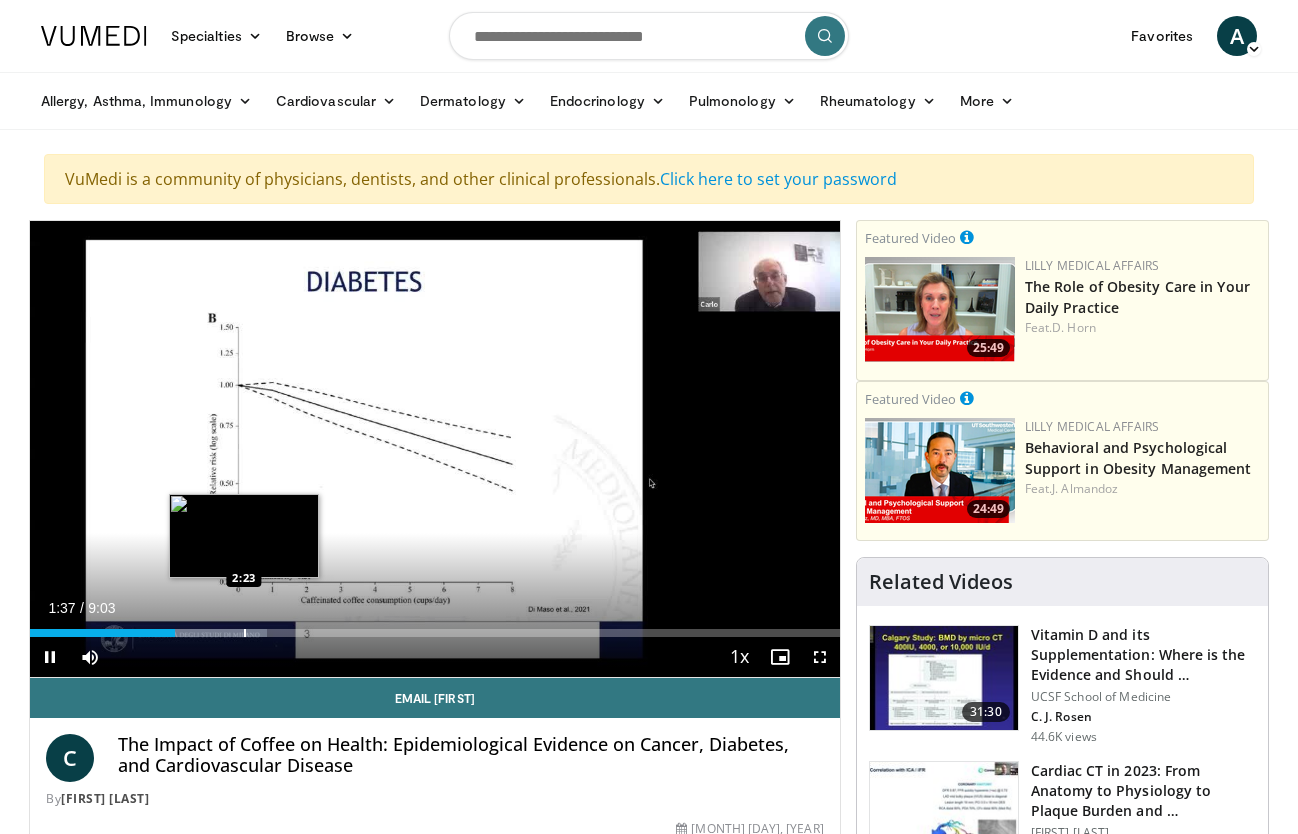 click at bounding box center (245, 633) 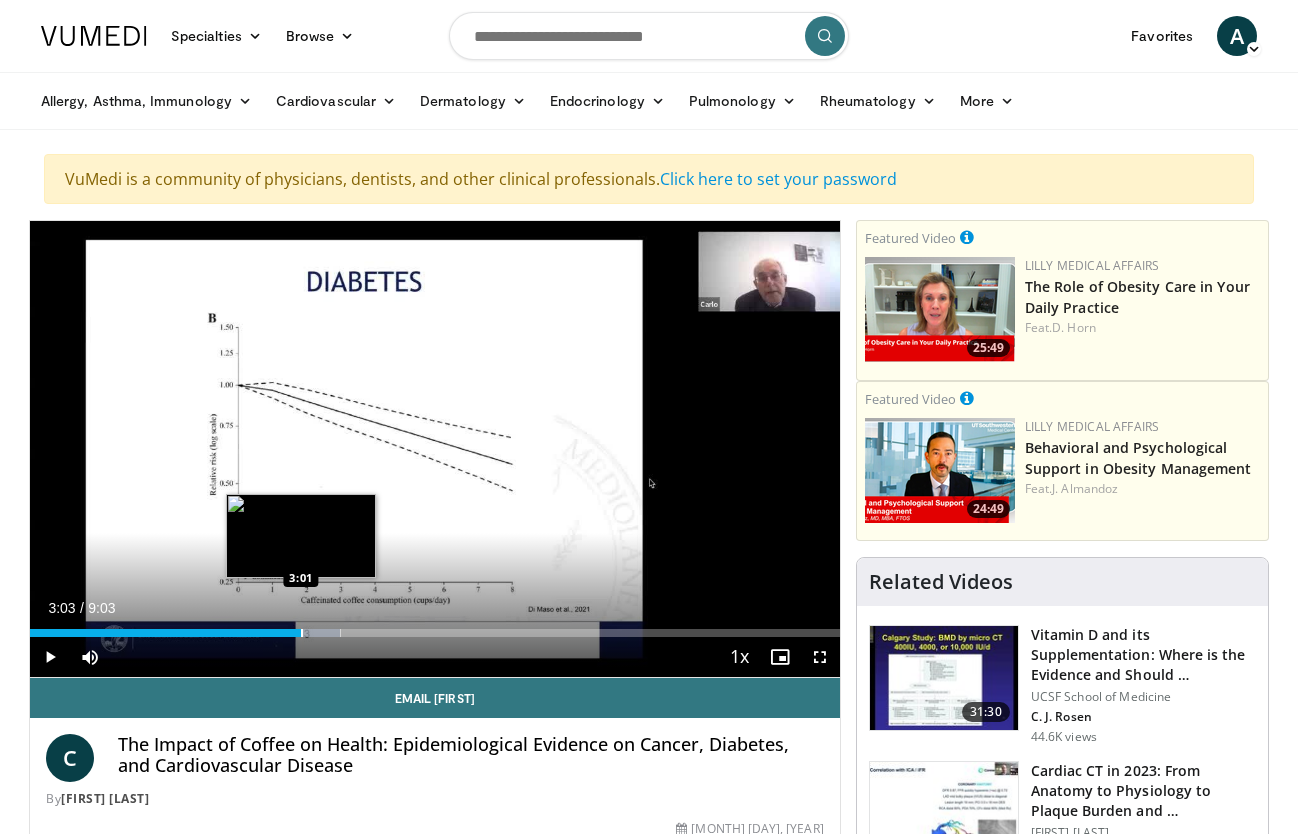 click at bounding box center (270, 633) 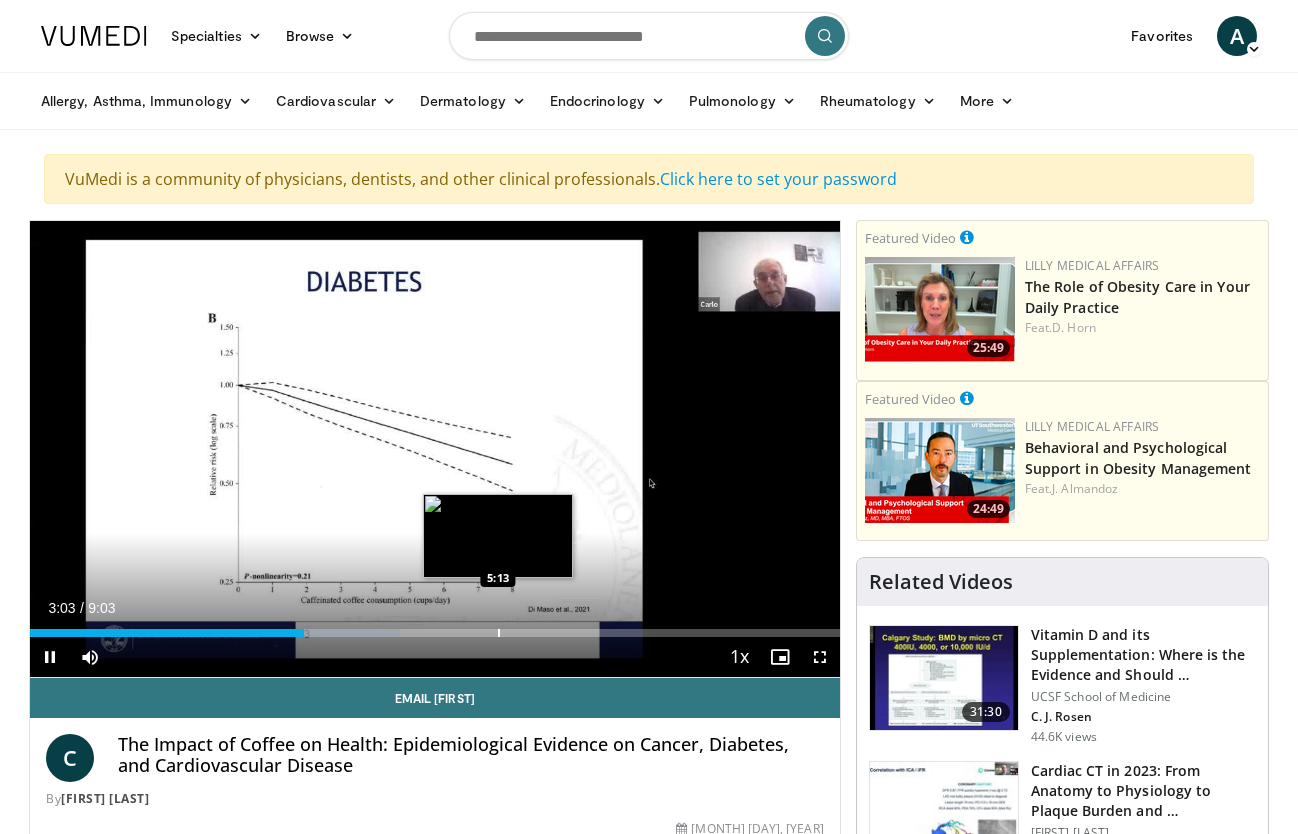 click on "Loaded : [PERCENT]% [TIME] [TIME]" at bounding box center (435, 633) 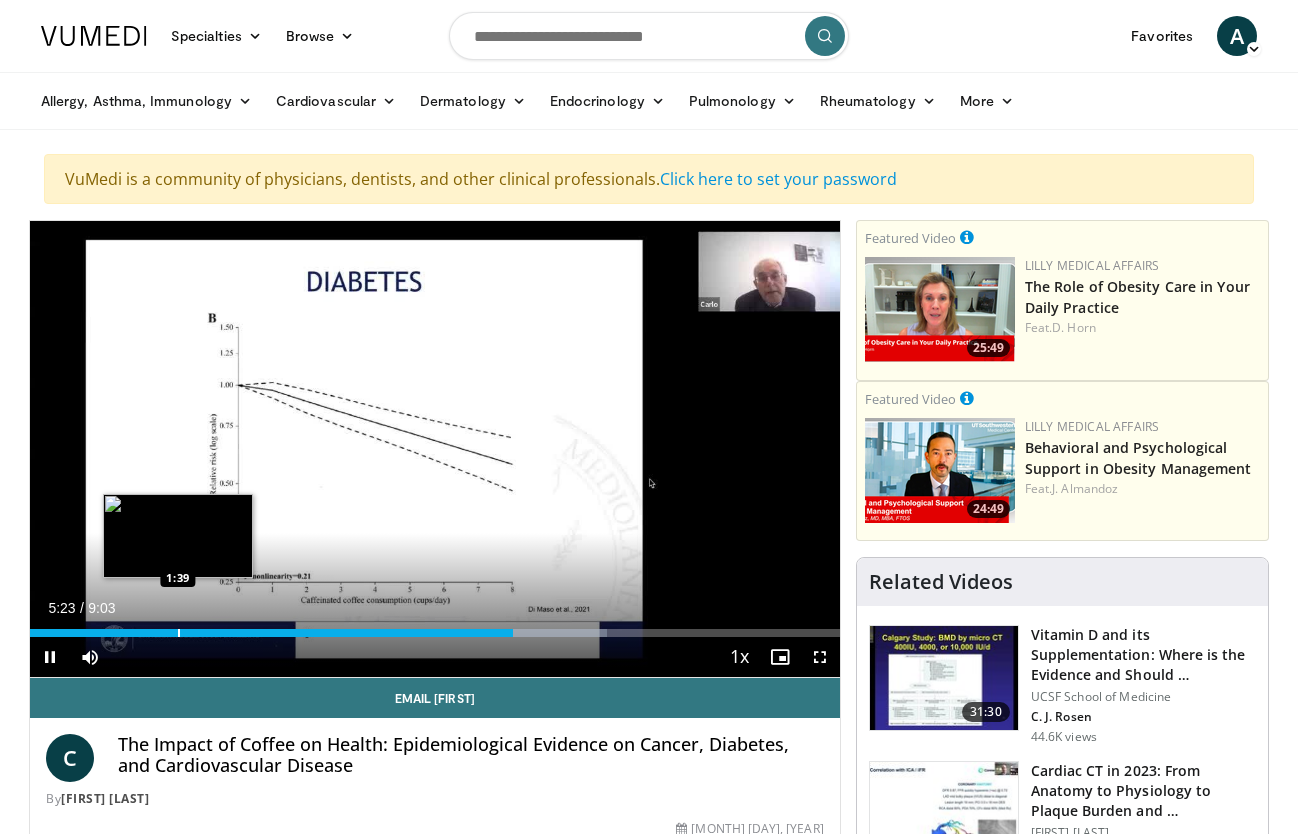 click at bounding box center (179, 633) 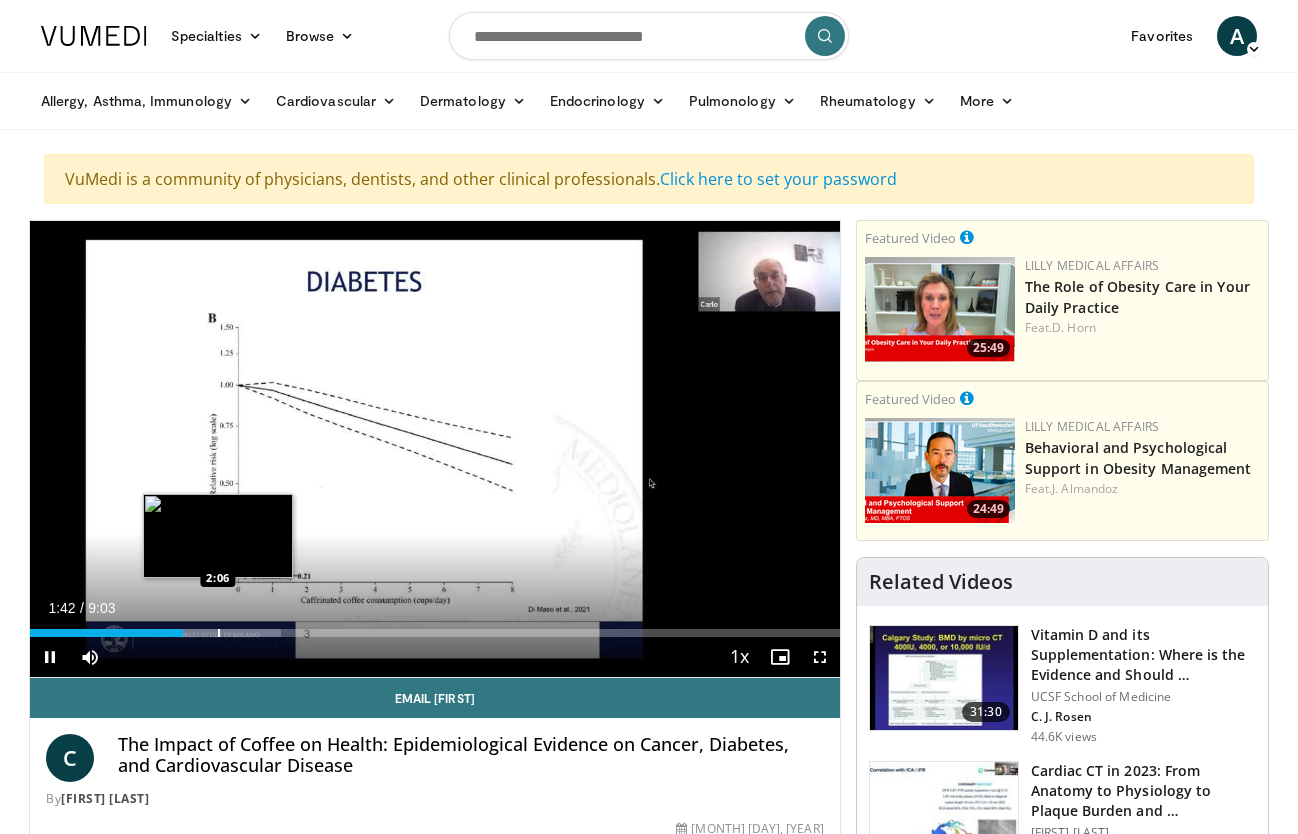 click at bounding box center (219, 633) 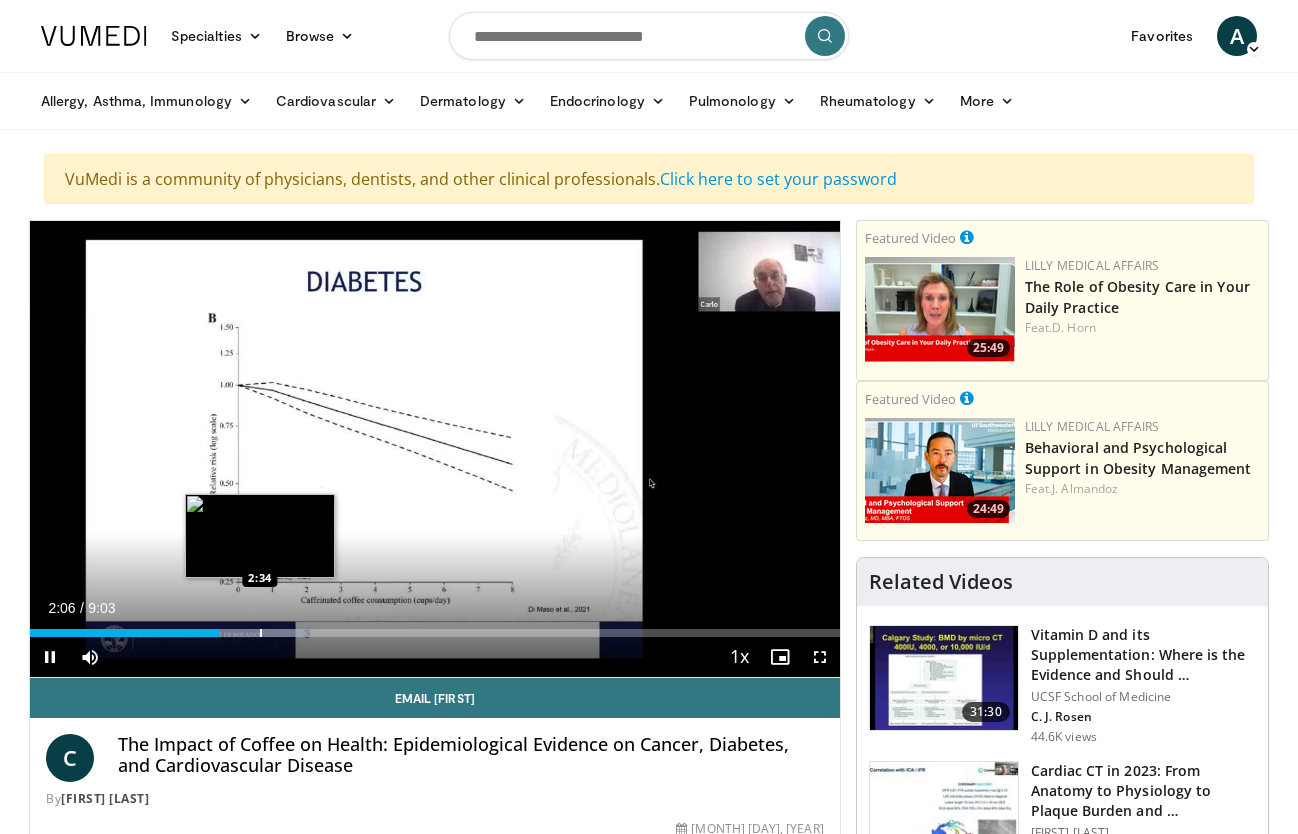 click at bounding box center (261, 633) 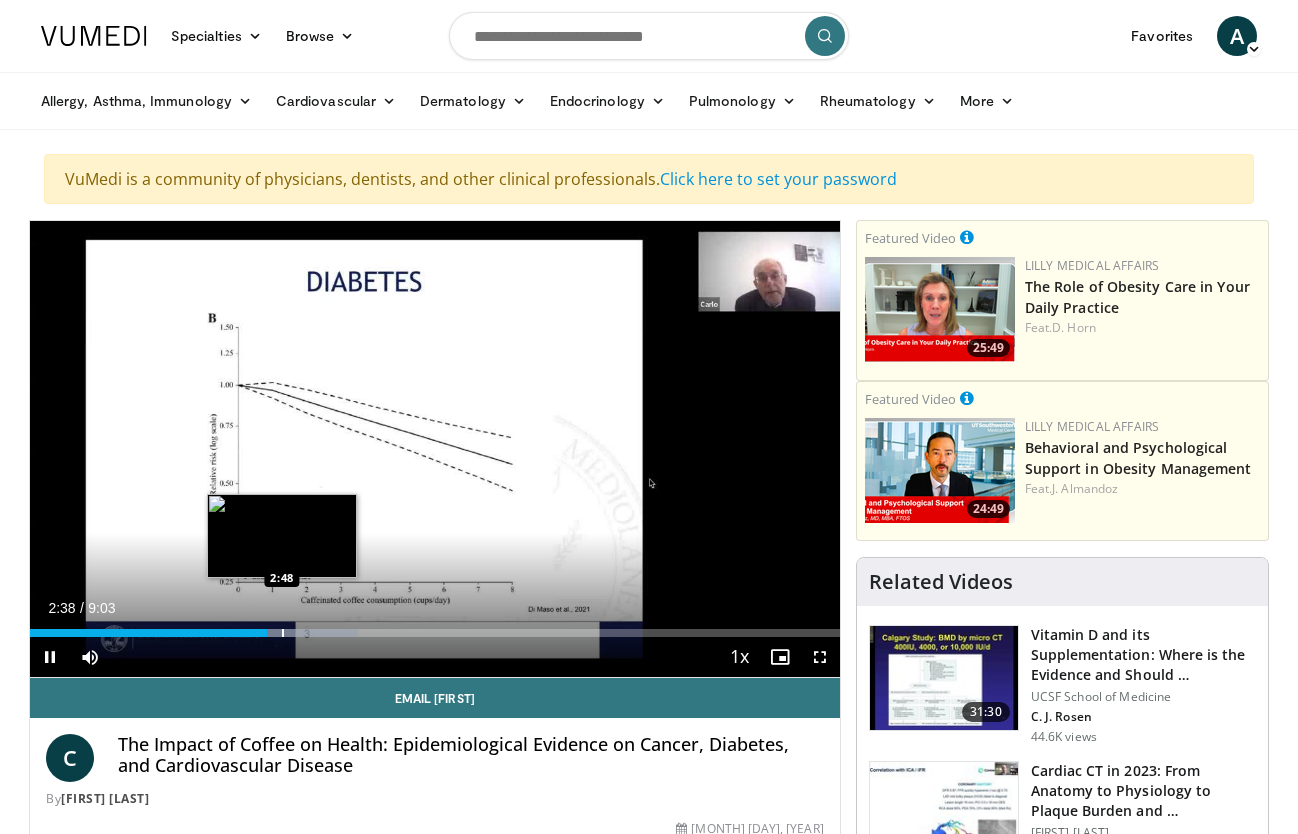 click at bounding box center [283, 633] 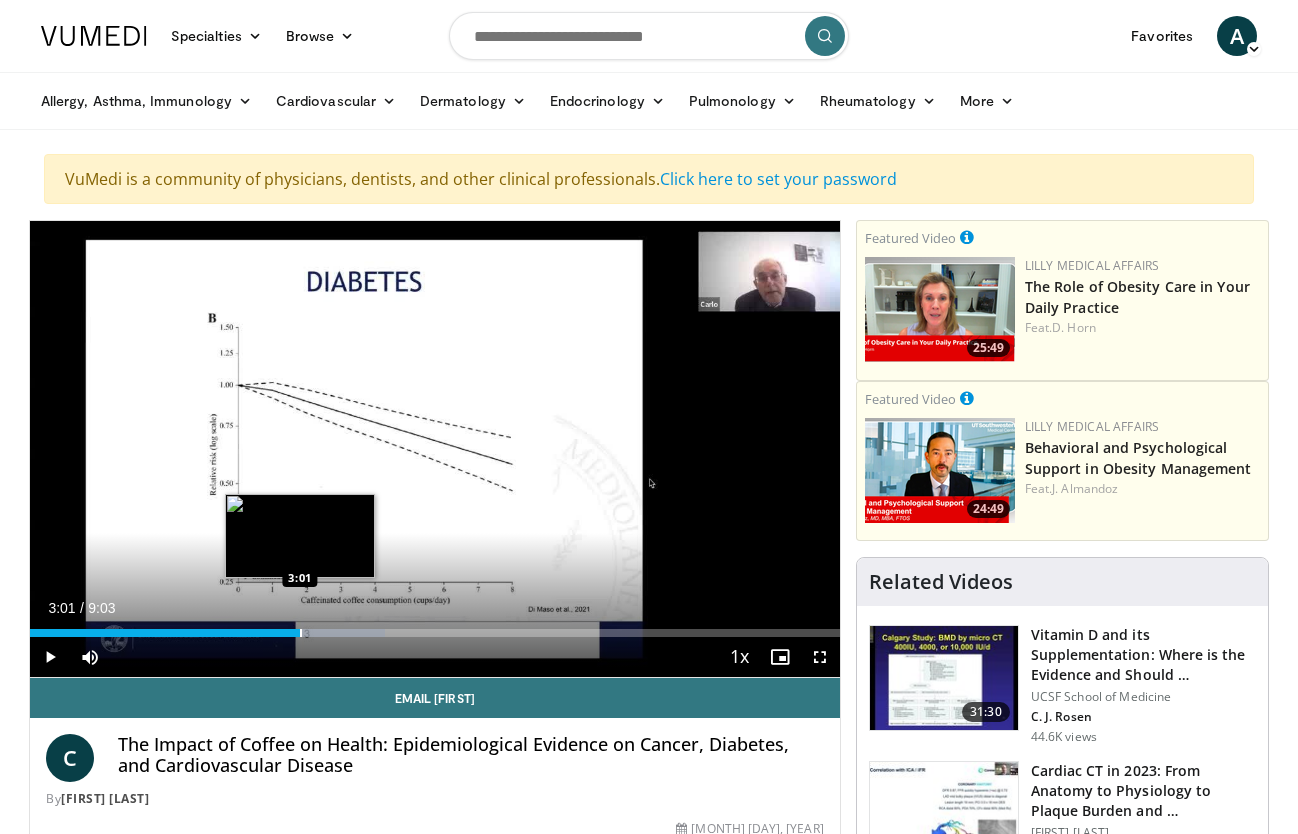 click at bounding box center [301, 633] 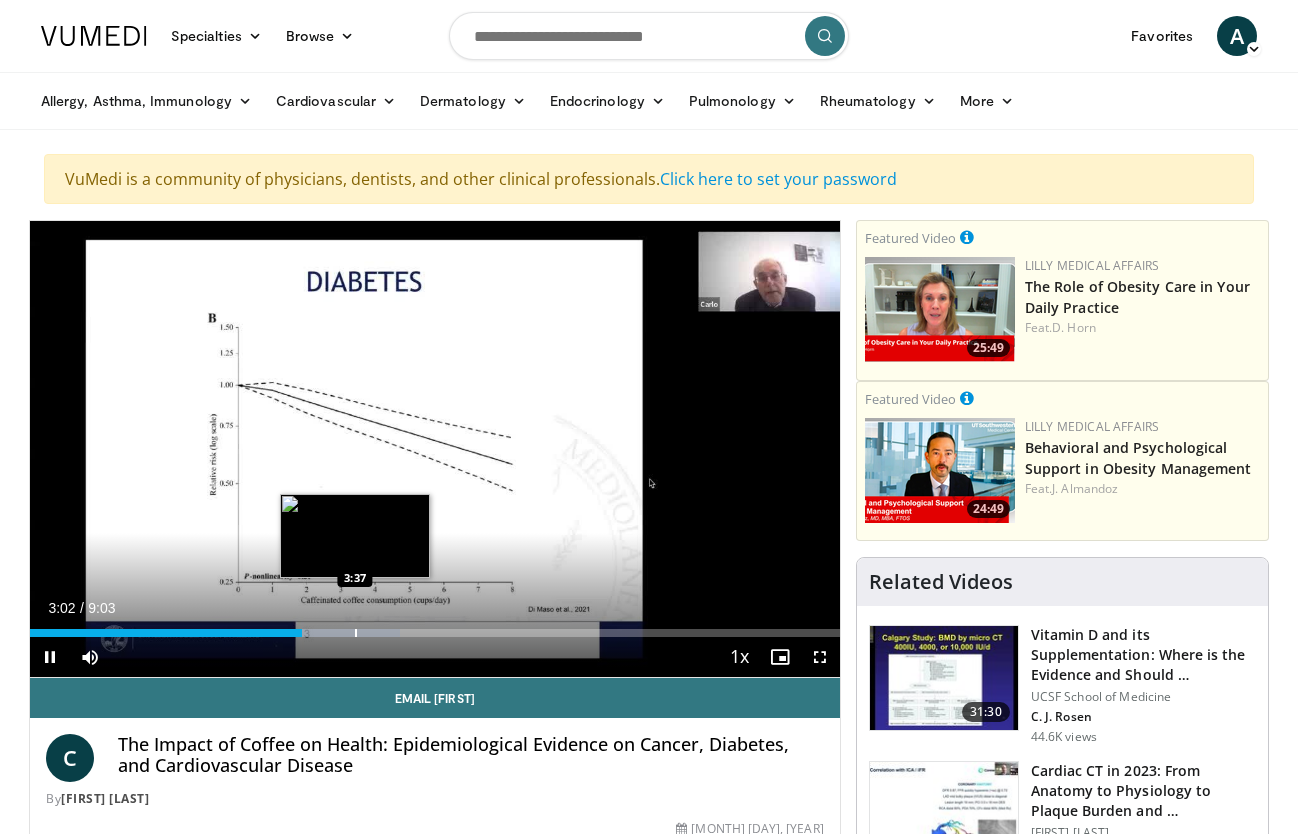 click at bounding box center [328, 633] 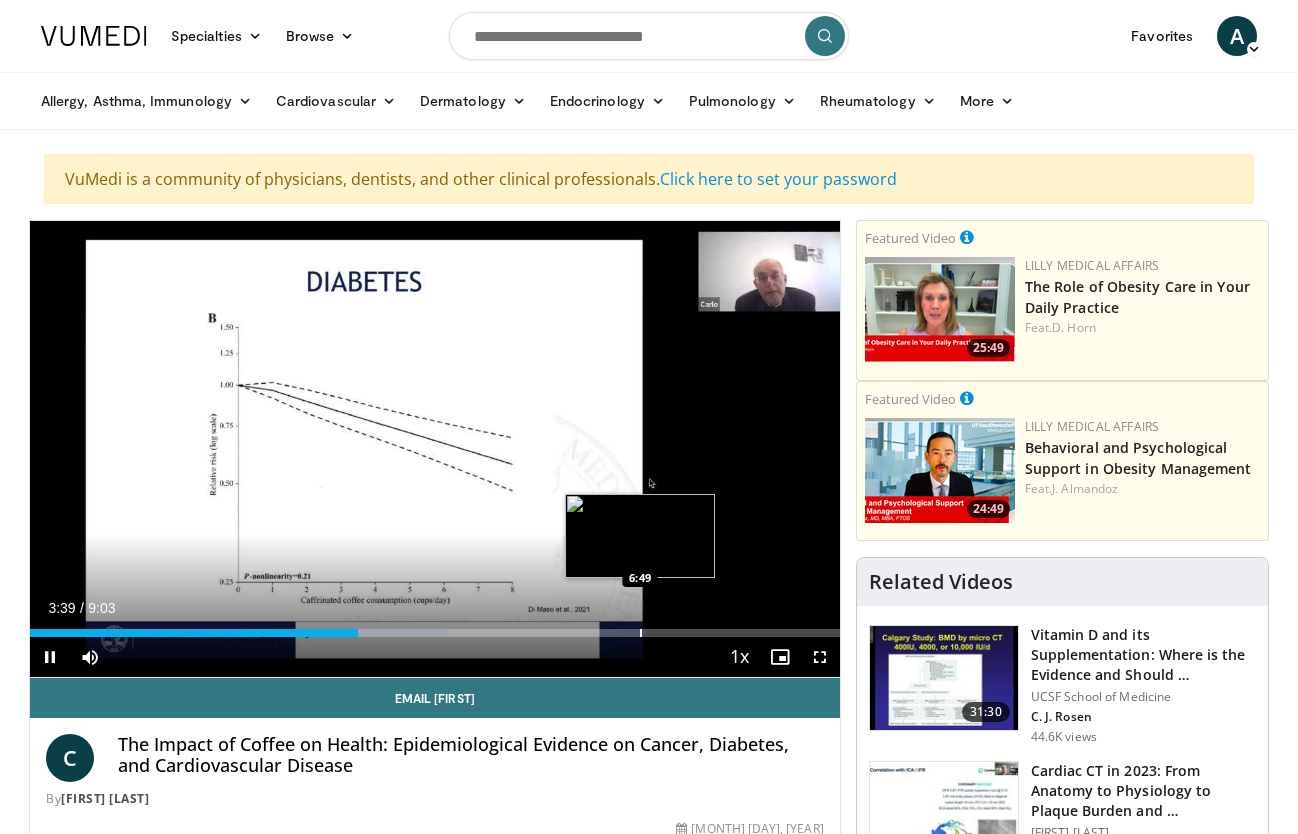 click at bounding box center [641, 633] 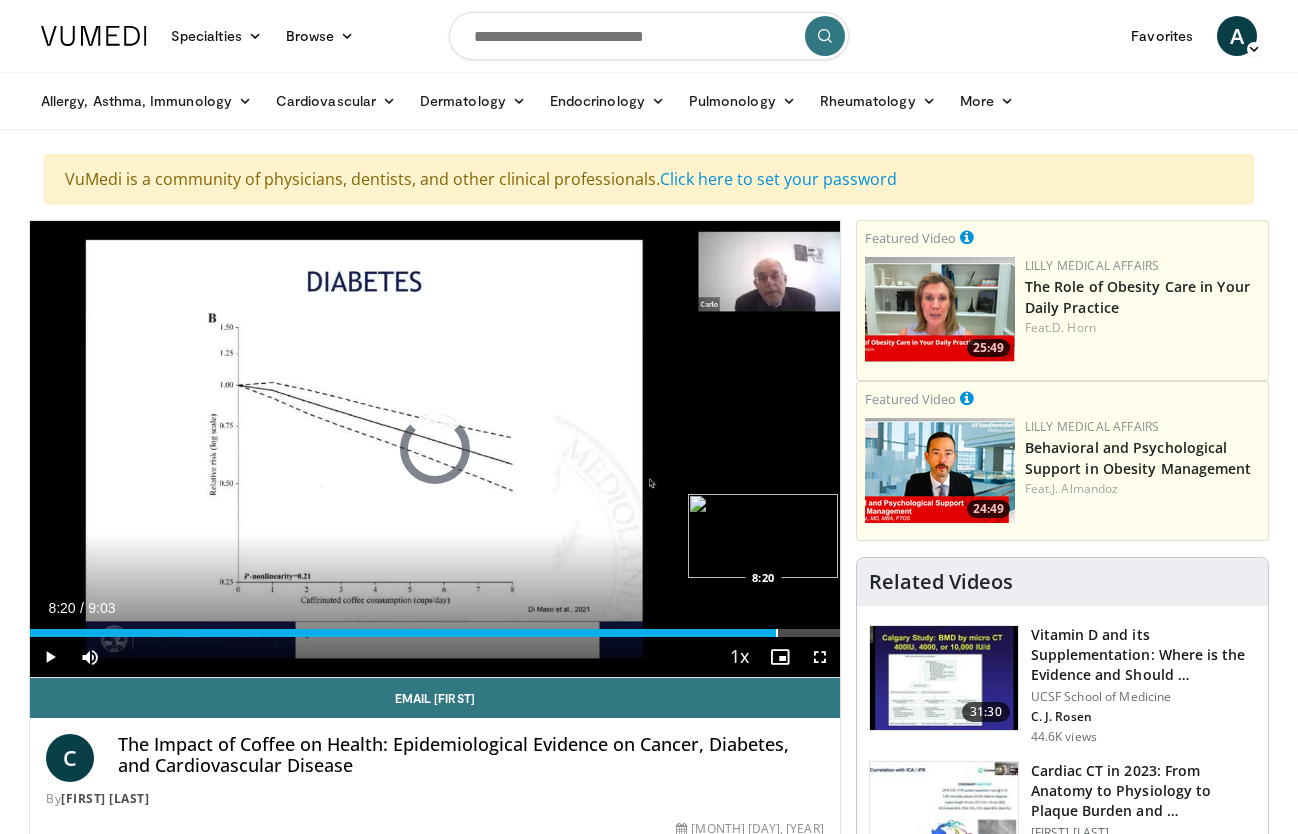 click at bounding box center [777, 633] 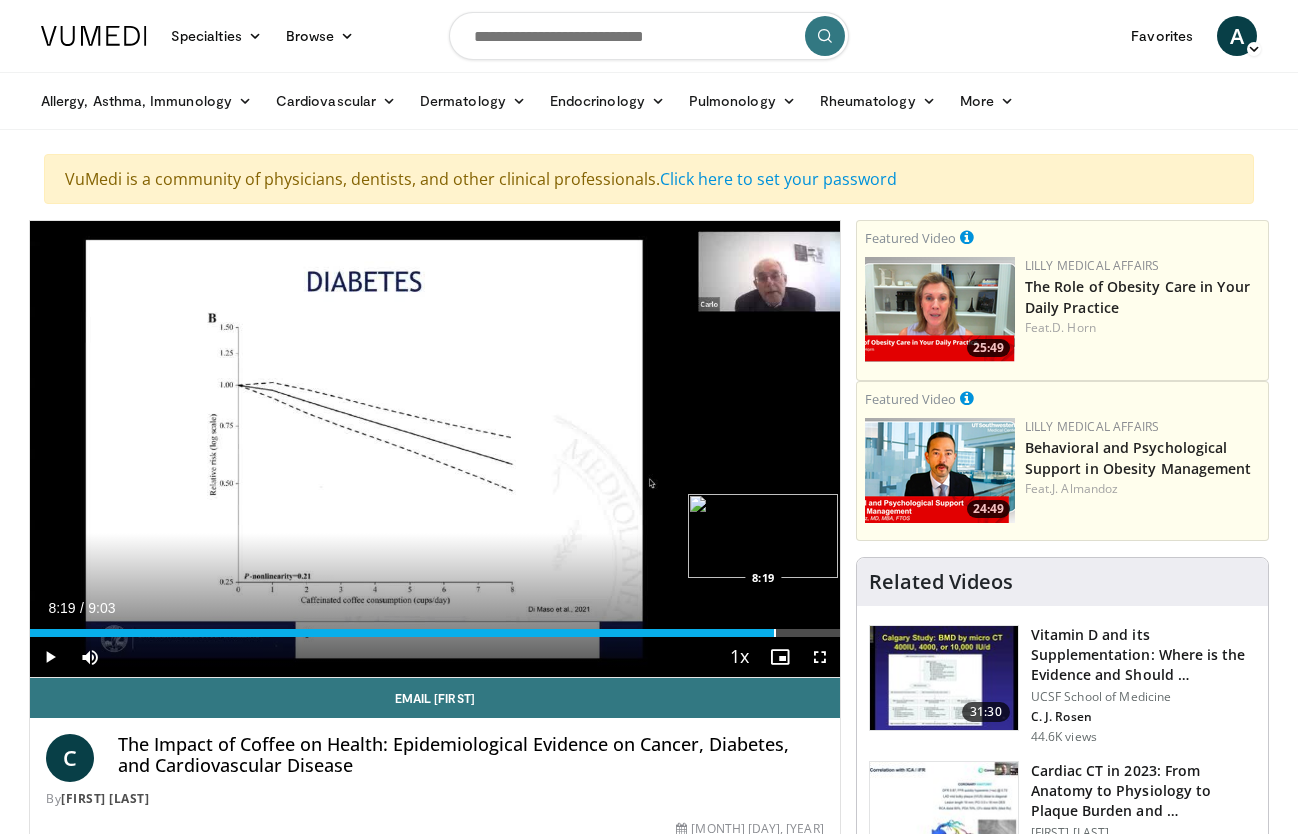 click at bounding box center [775, 633] 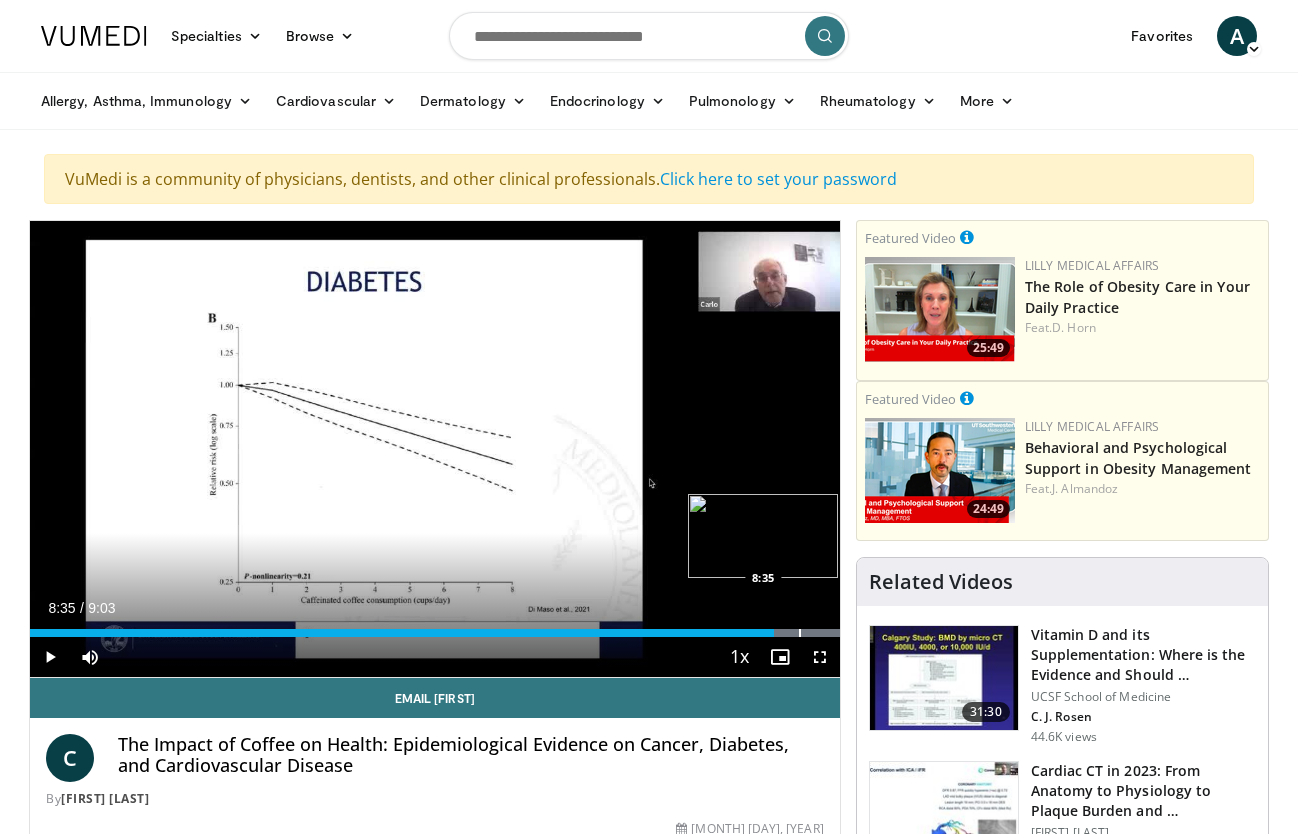 click at bounding box center (800, 633) 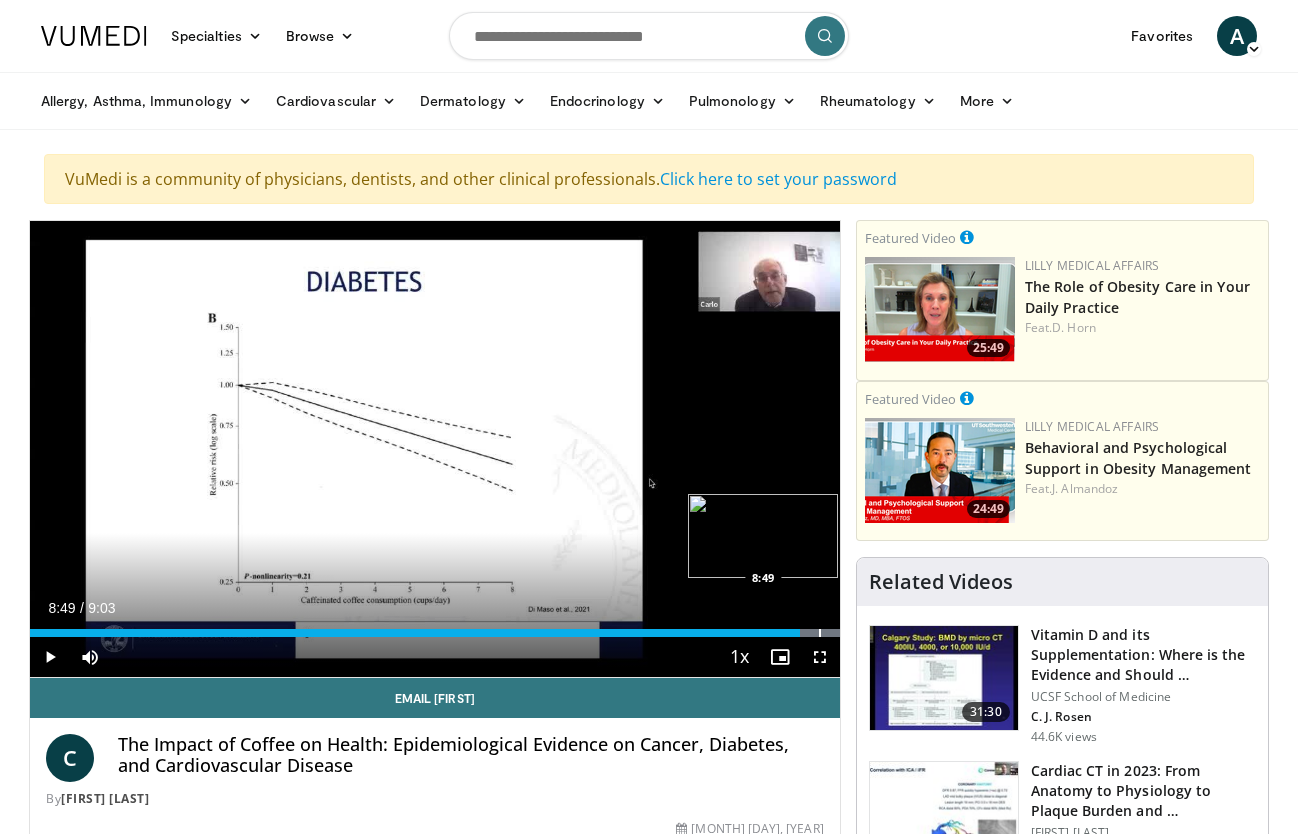 click at bounding box center [804, 633] 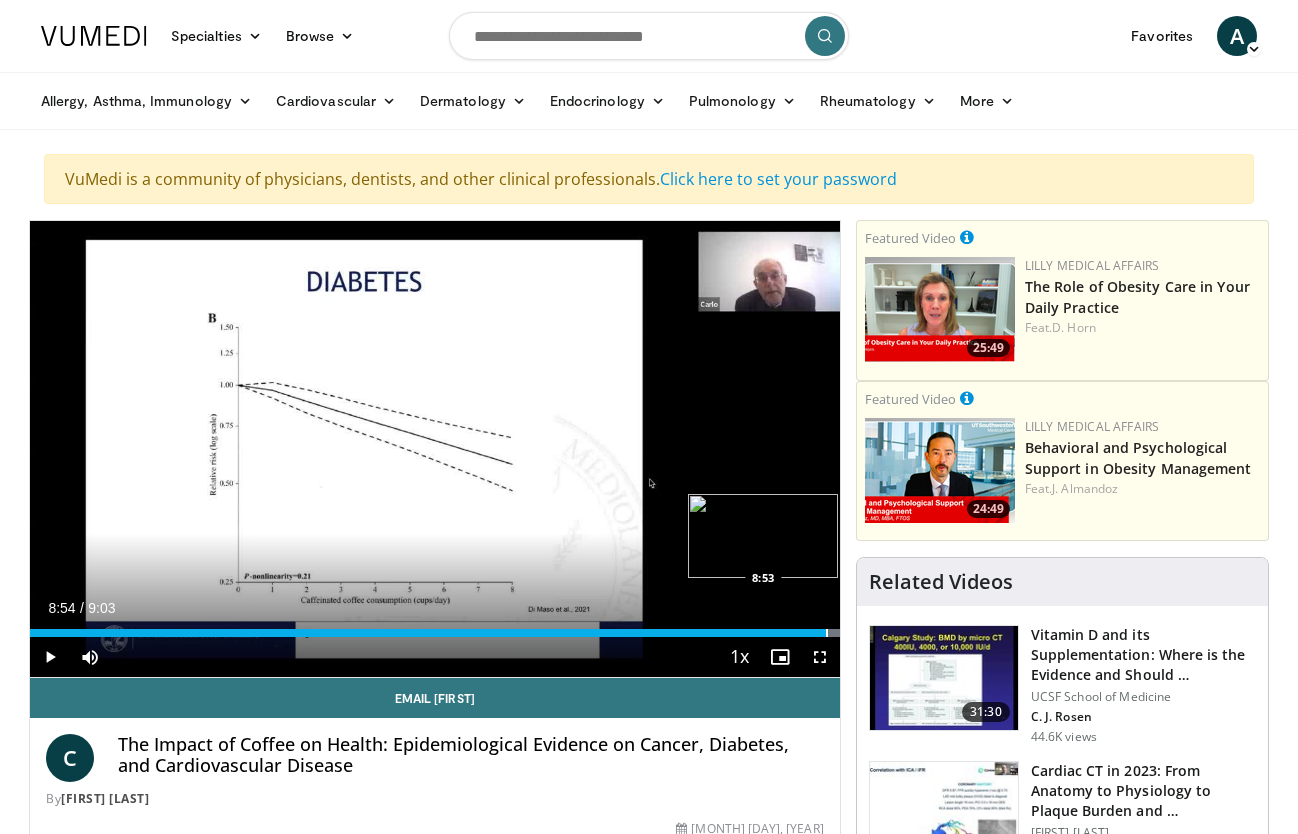 click at bounding box center [827, 633] 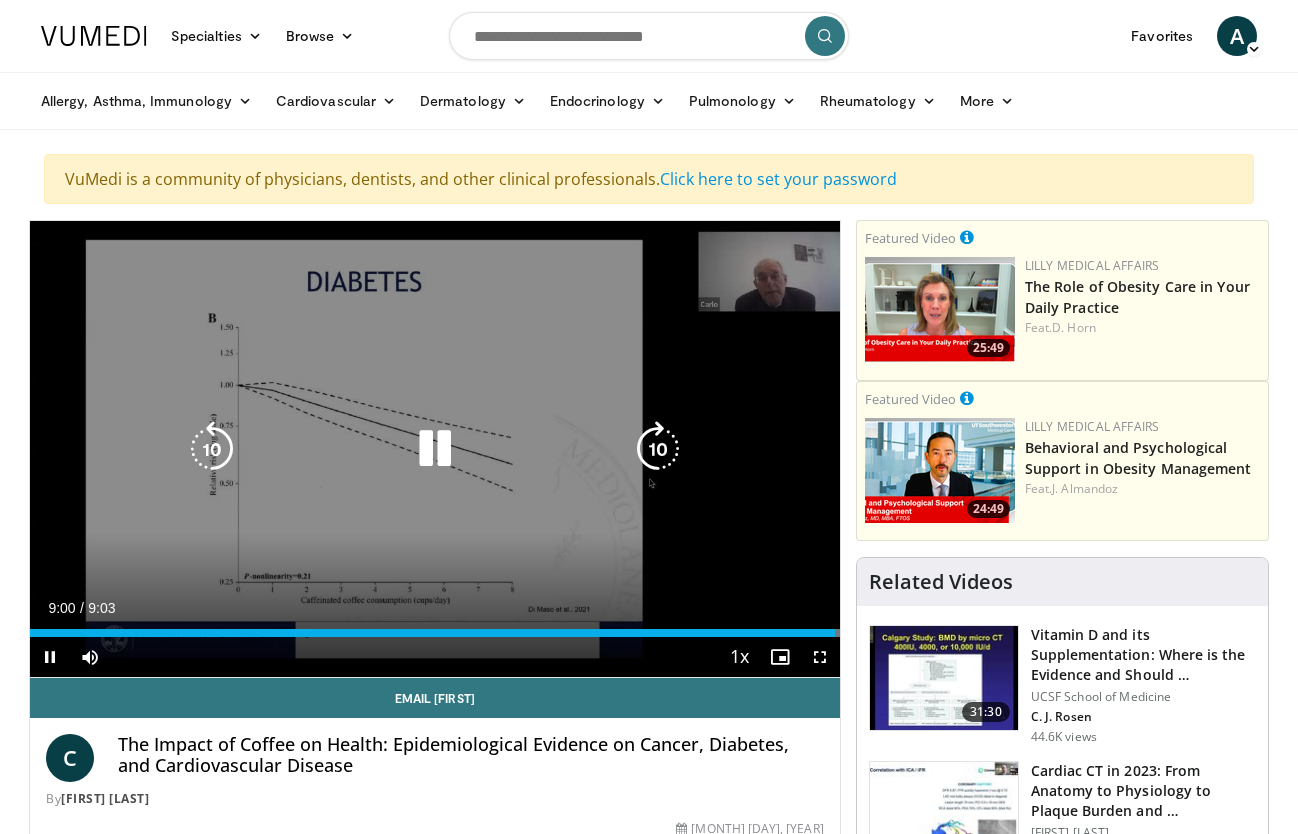 click at bounding box center (212, 449) 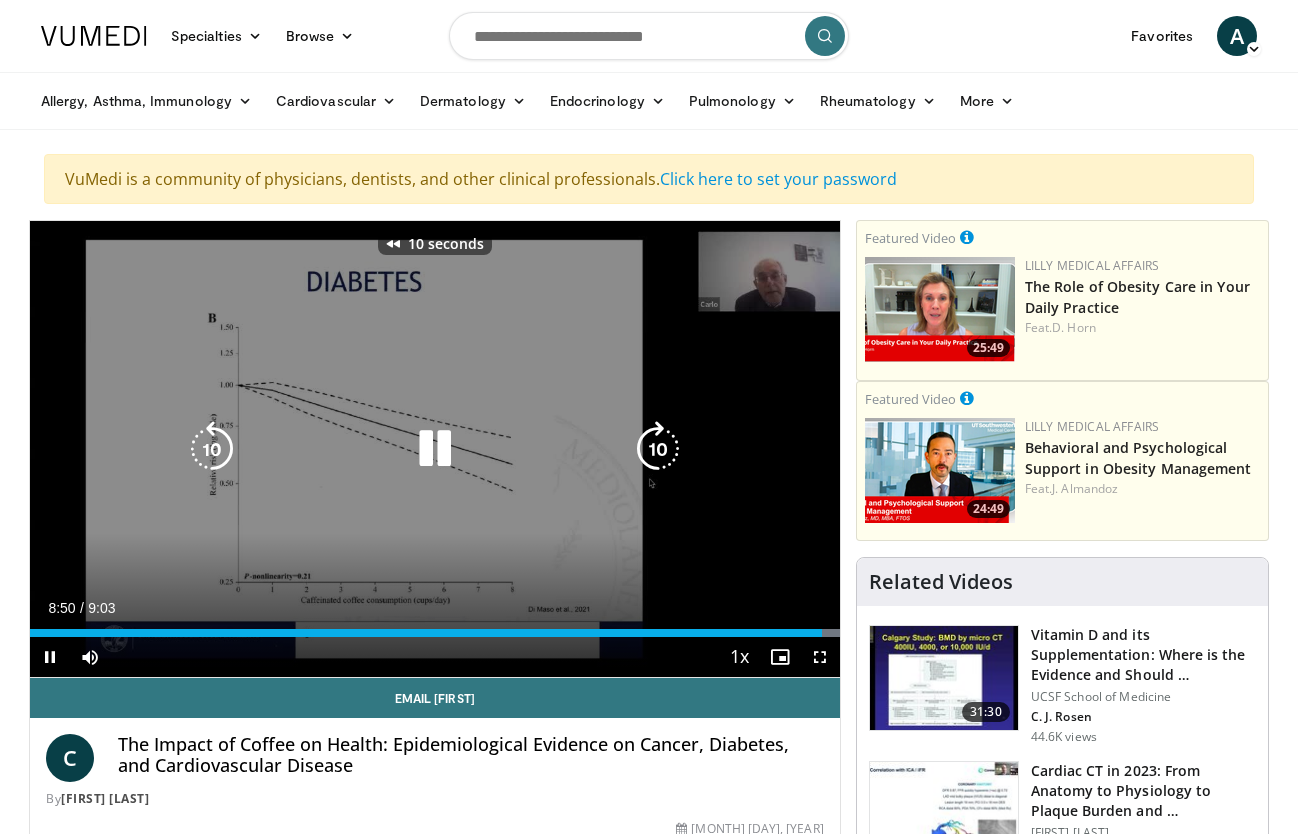 click at bounding box center (212, 449) 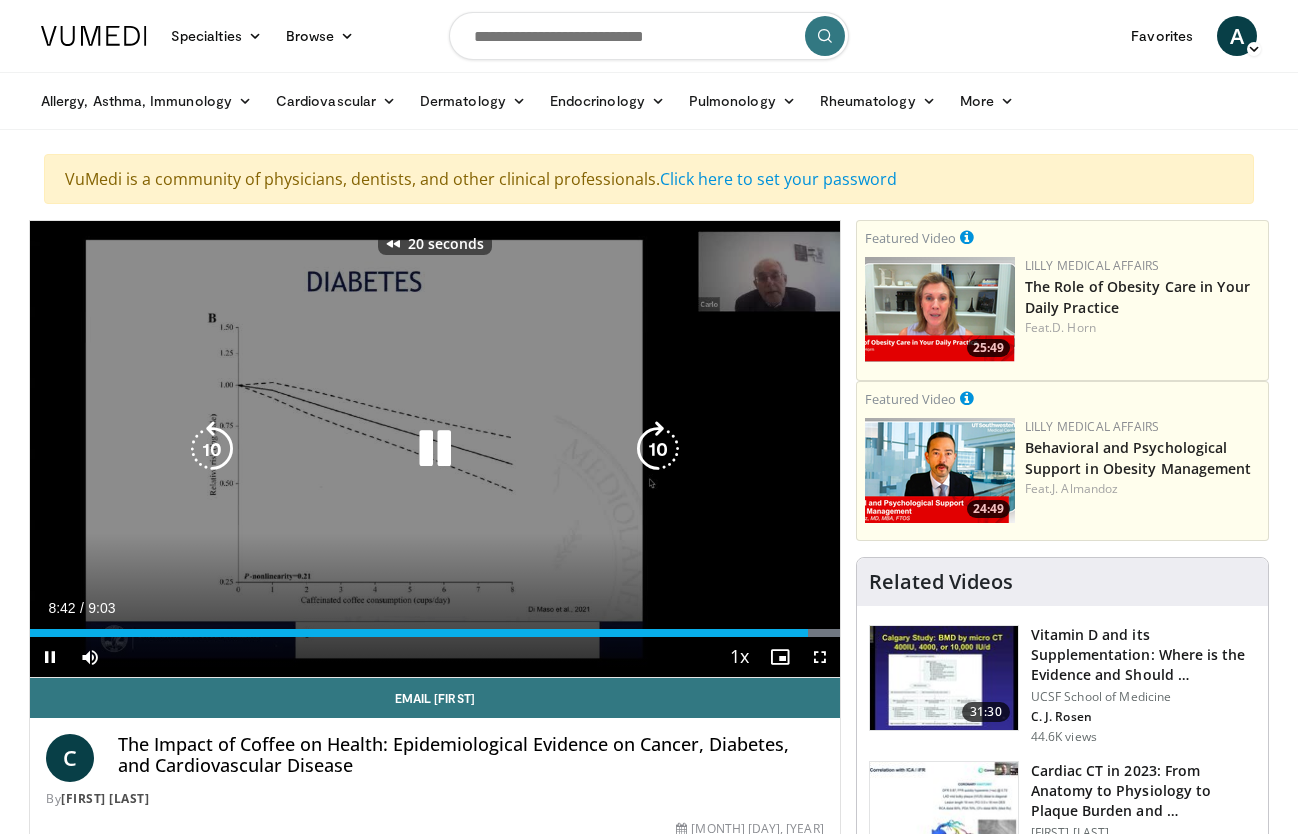 click at bounding box center [212, 449] 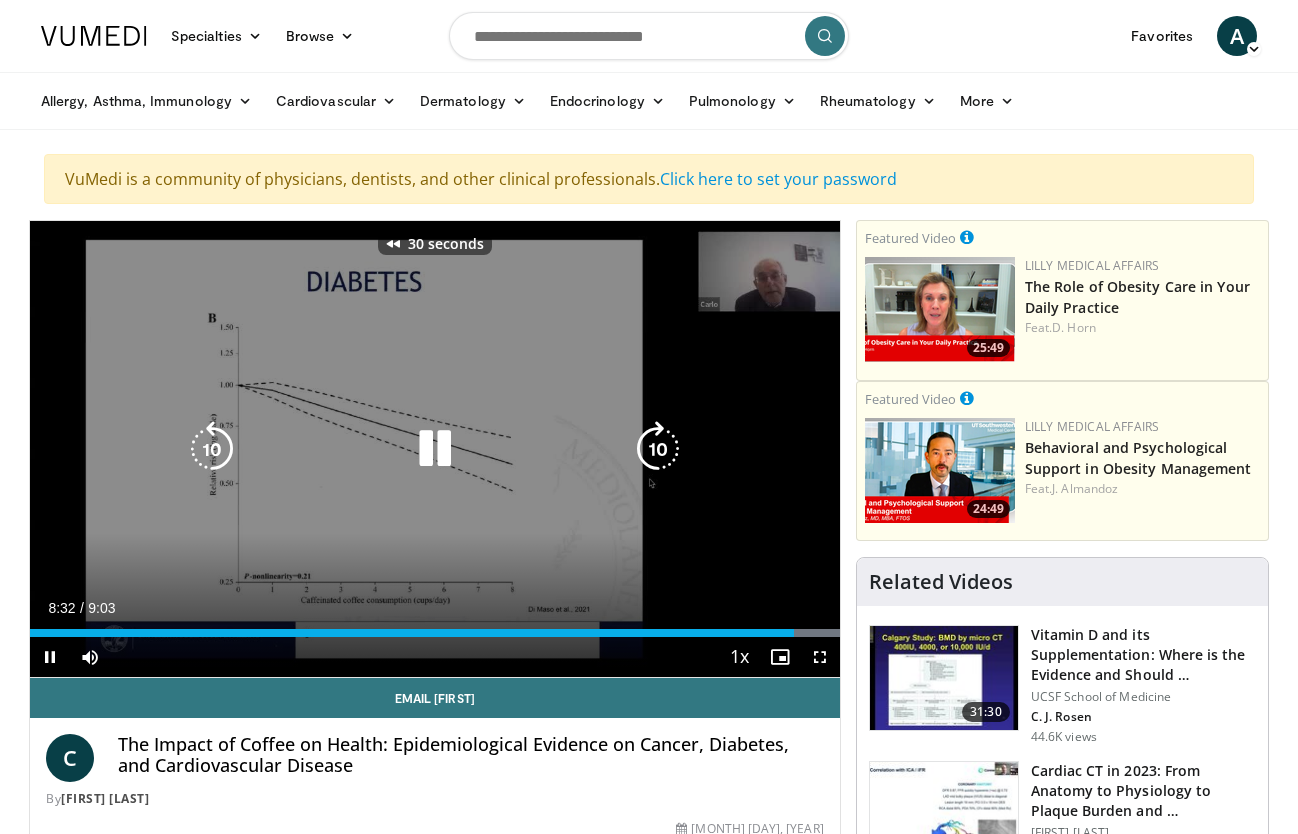 click at bounding box center [212, 449] 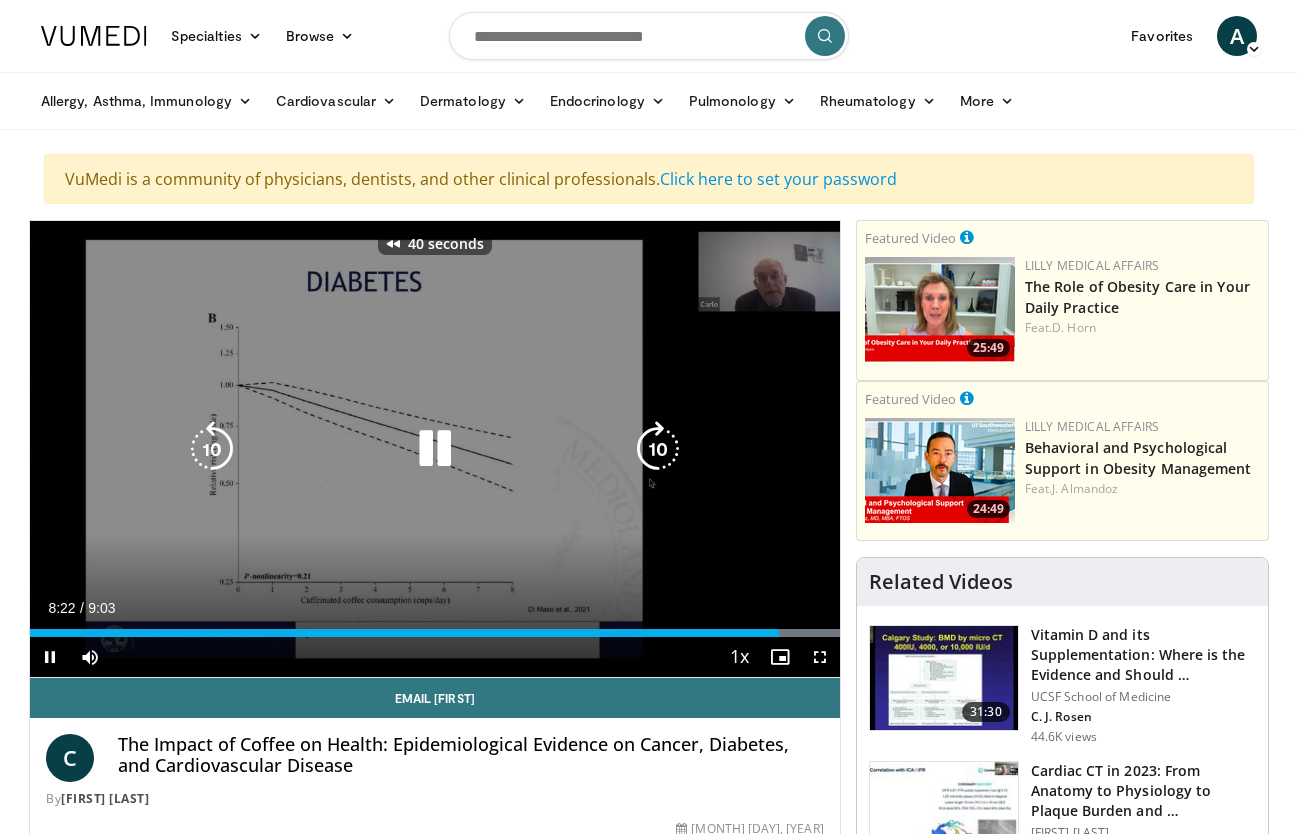 click at bounding box center [212, 449] 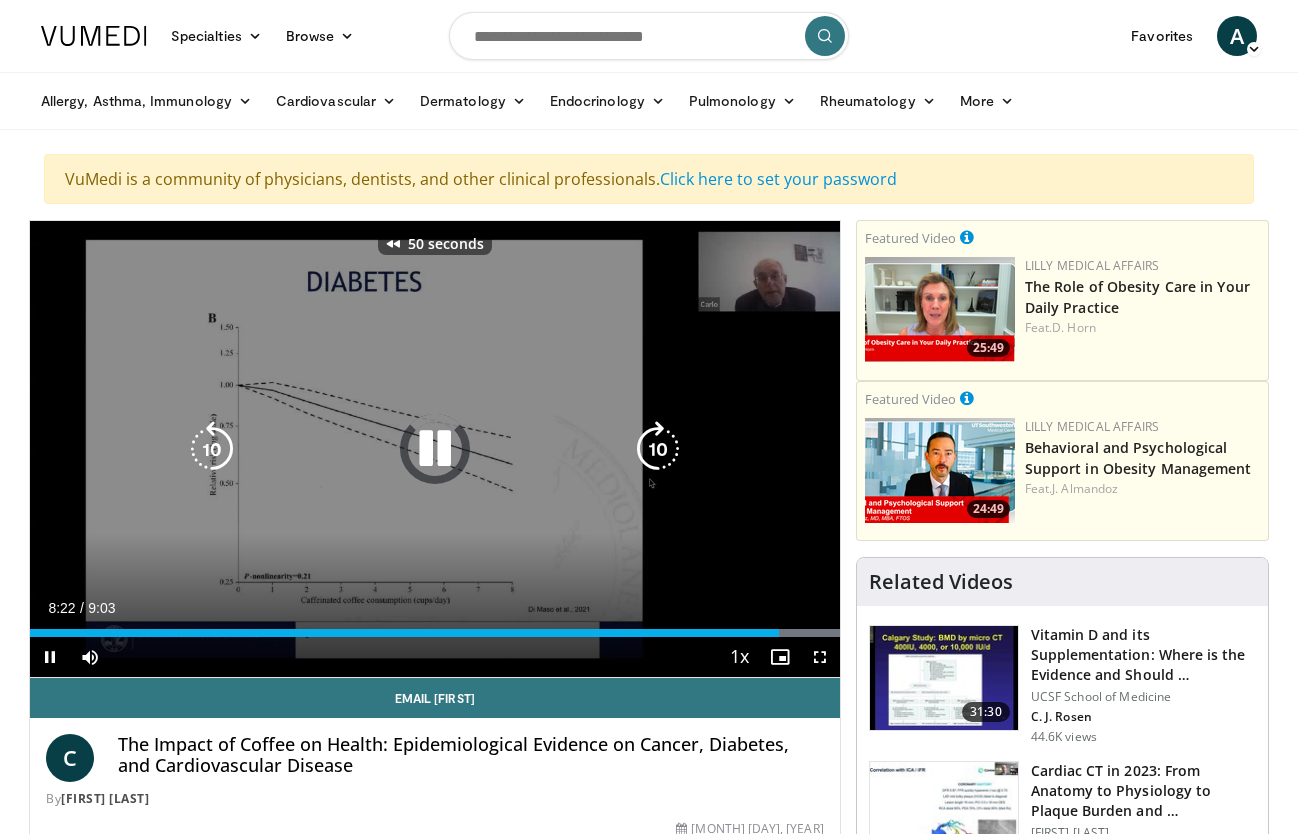 click at bounding box center [212, 449] 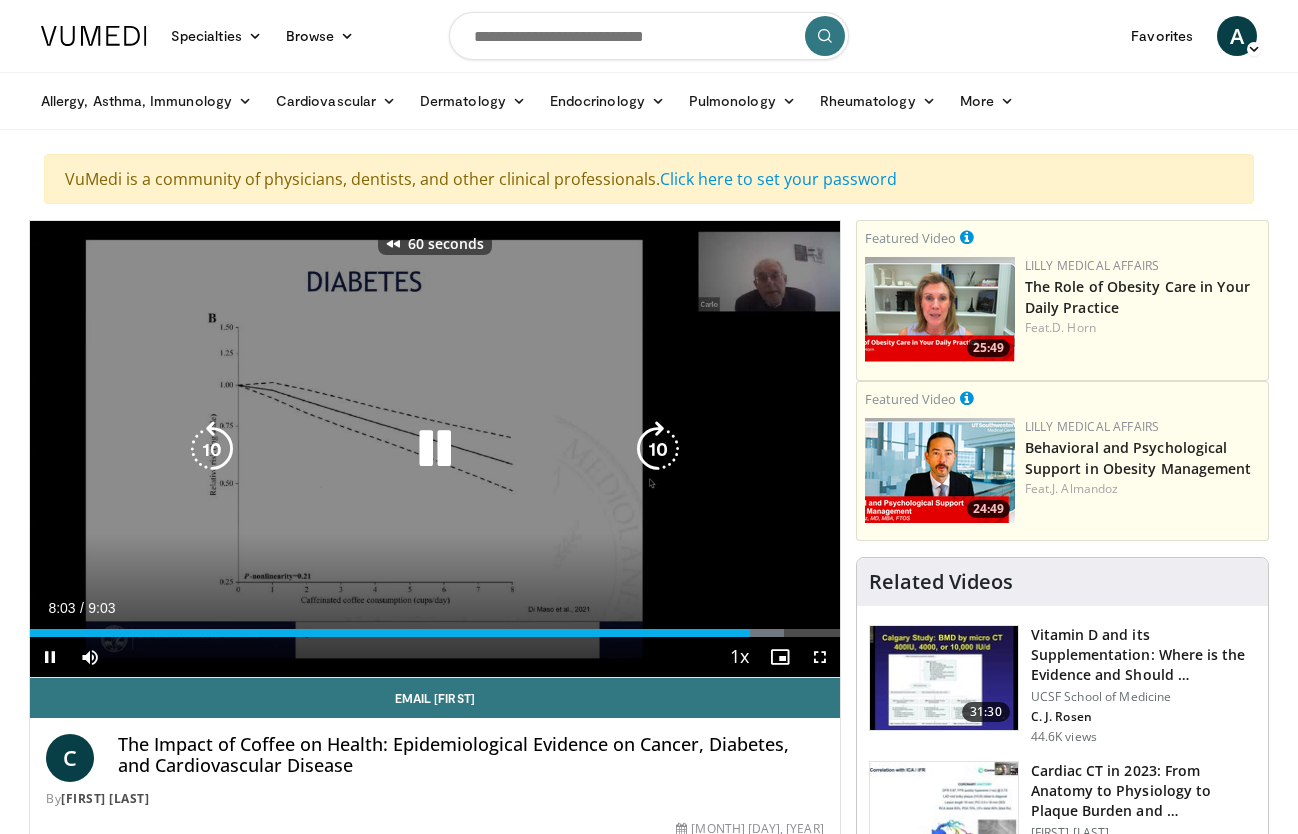 click at bounding box center [212, 449] 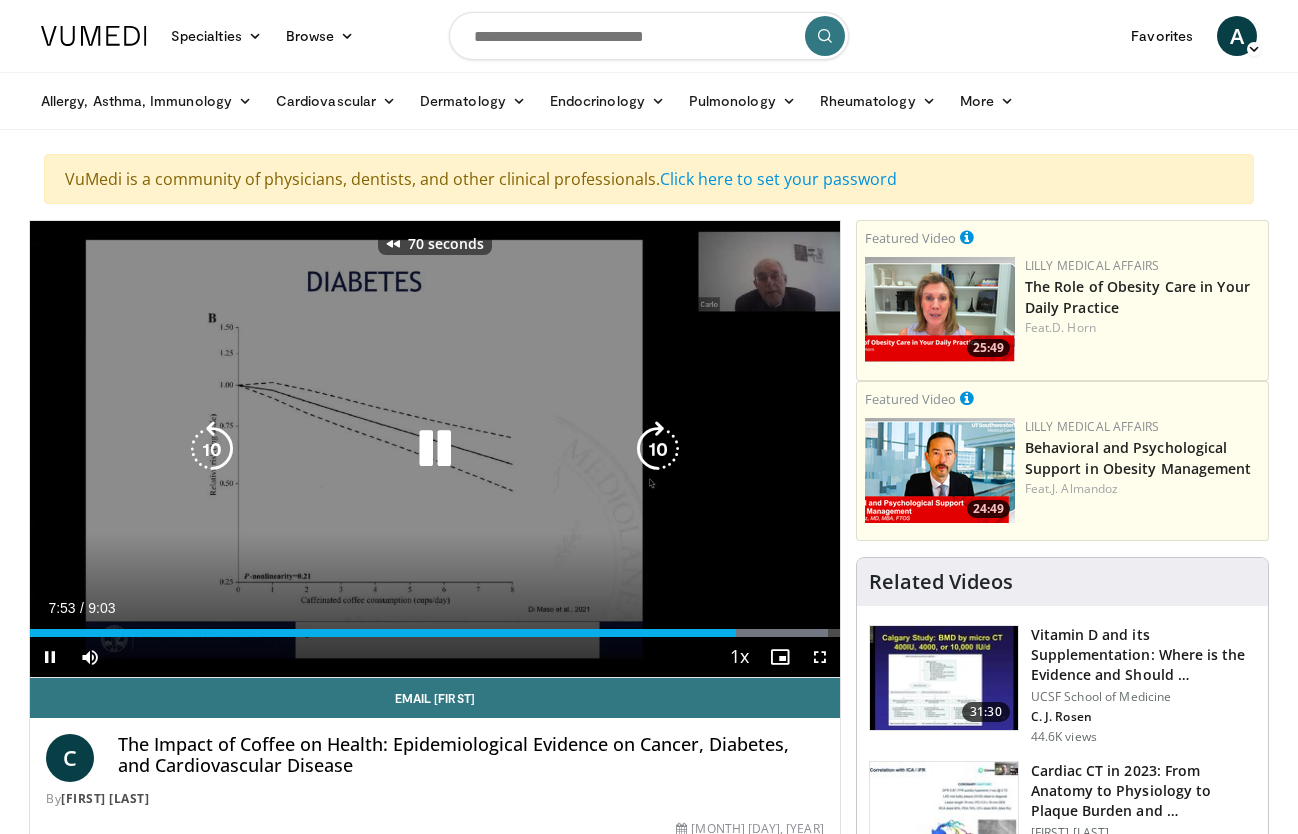 click at bounding box center (212, 449) 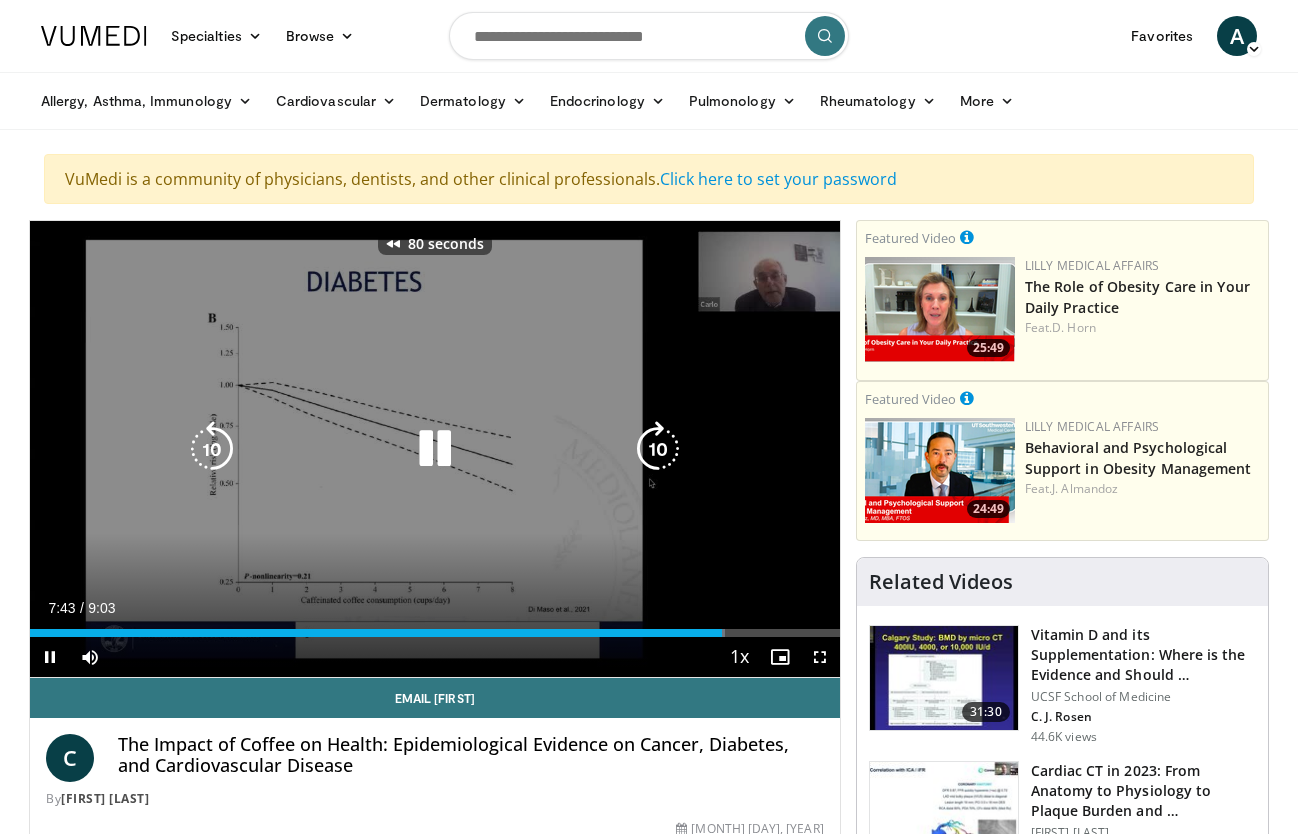 click at bounding box center (212, 449) 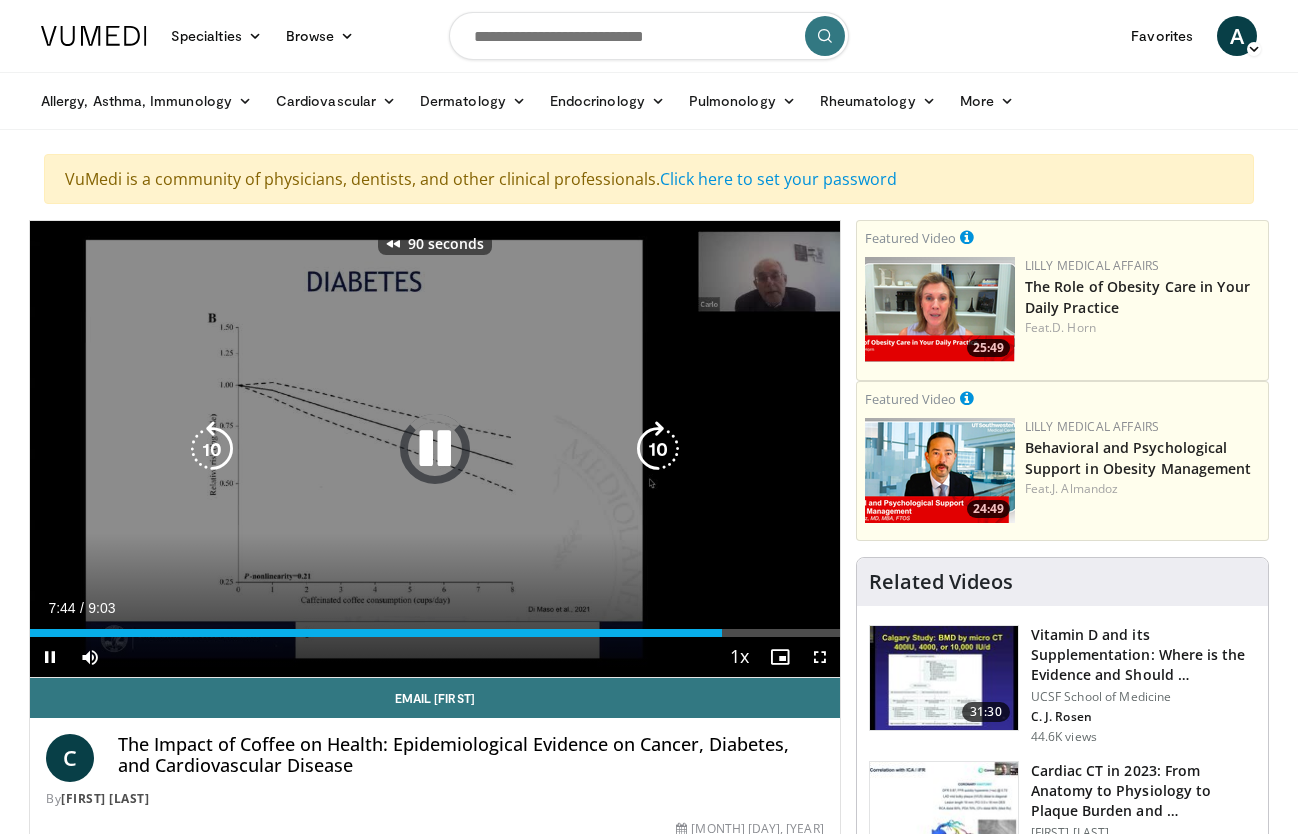 click at bounding box center [212, 449] 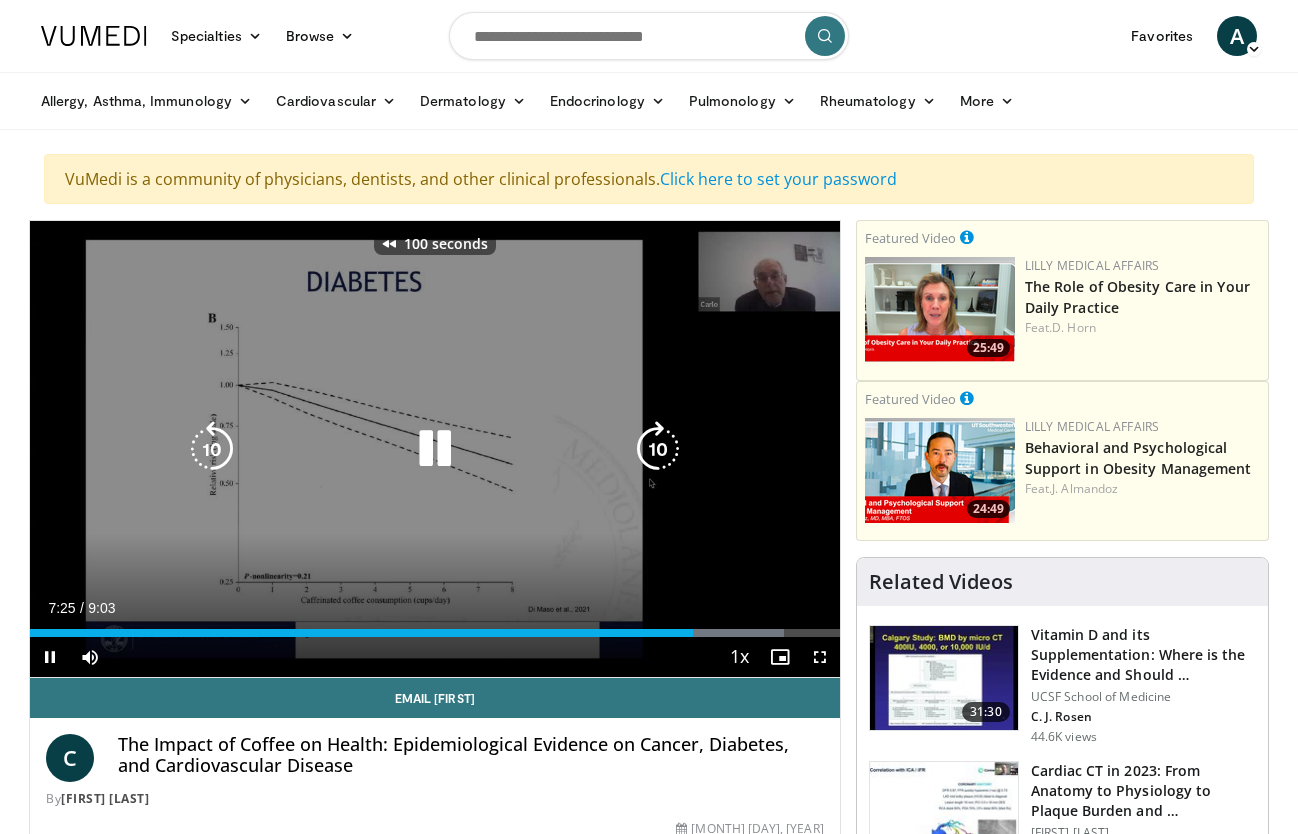 click at bounding box center (212, 449) 